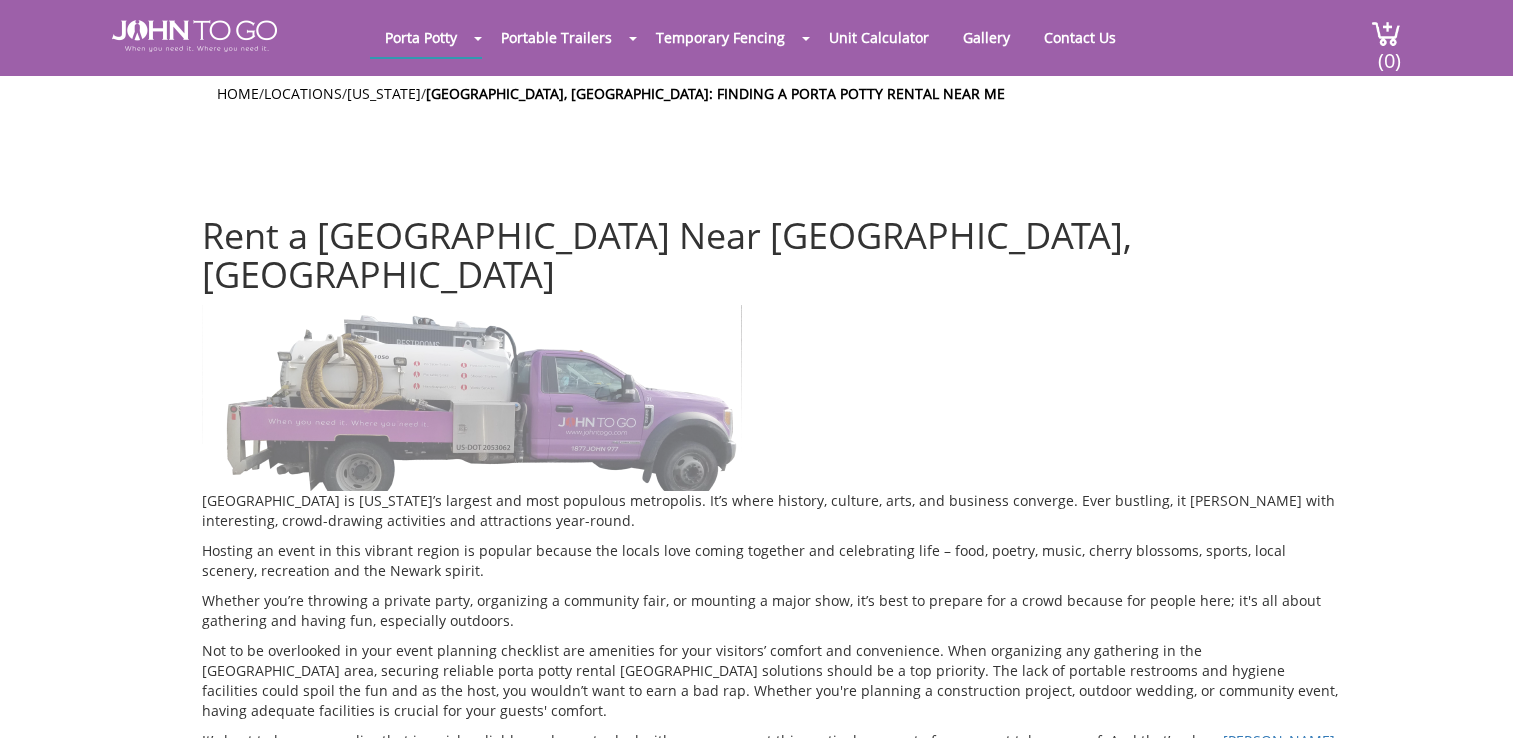 scroll, scrollTop: 0, scrollLeft: 0, axis: both 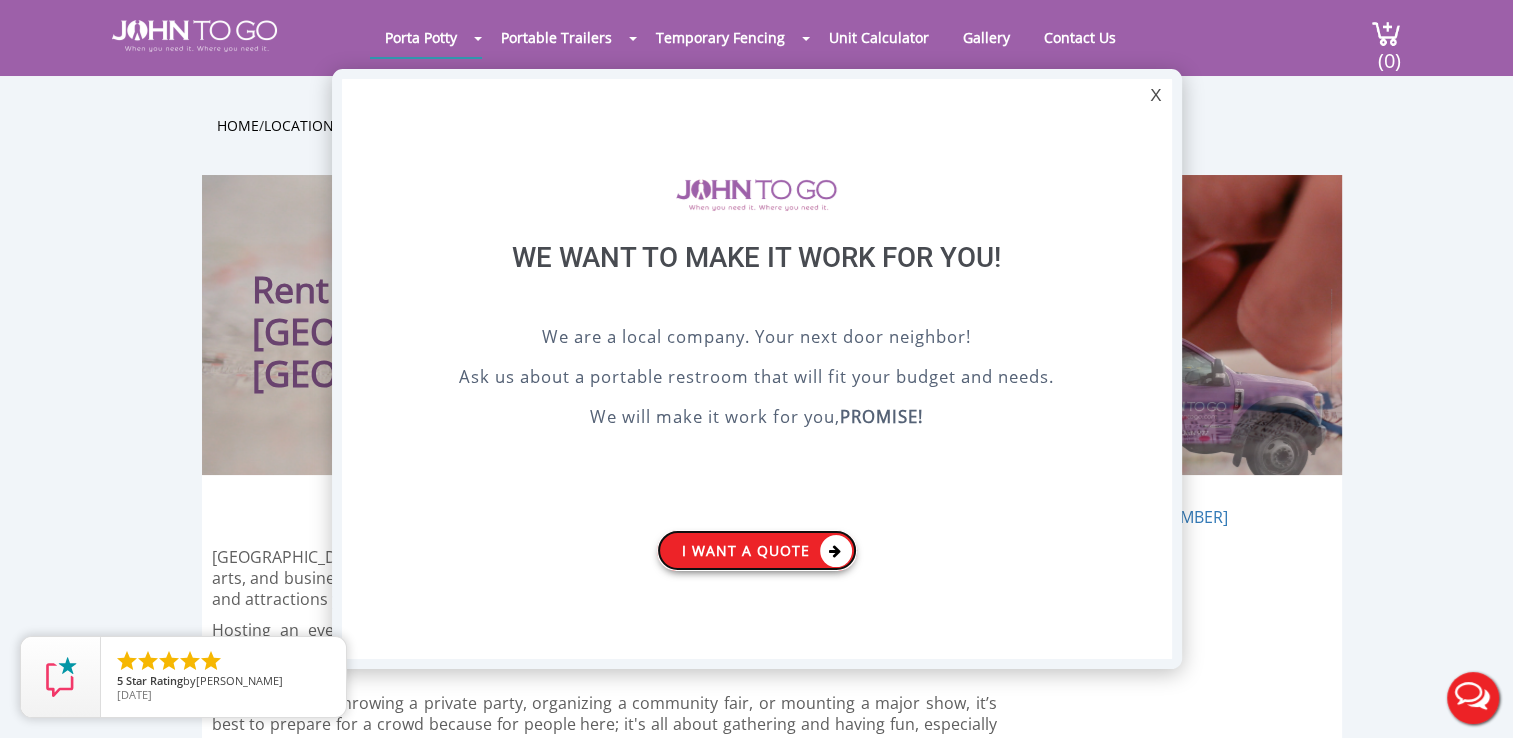 click on "I want a Quote" at bounding box center [757, 550] 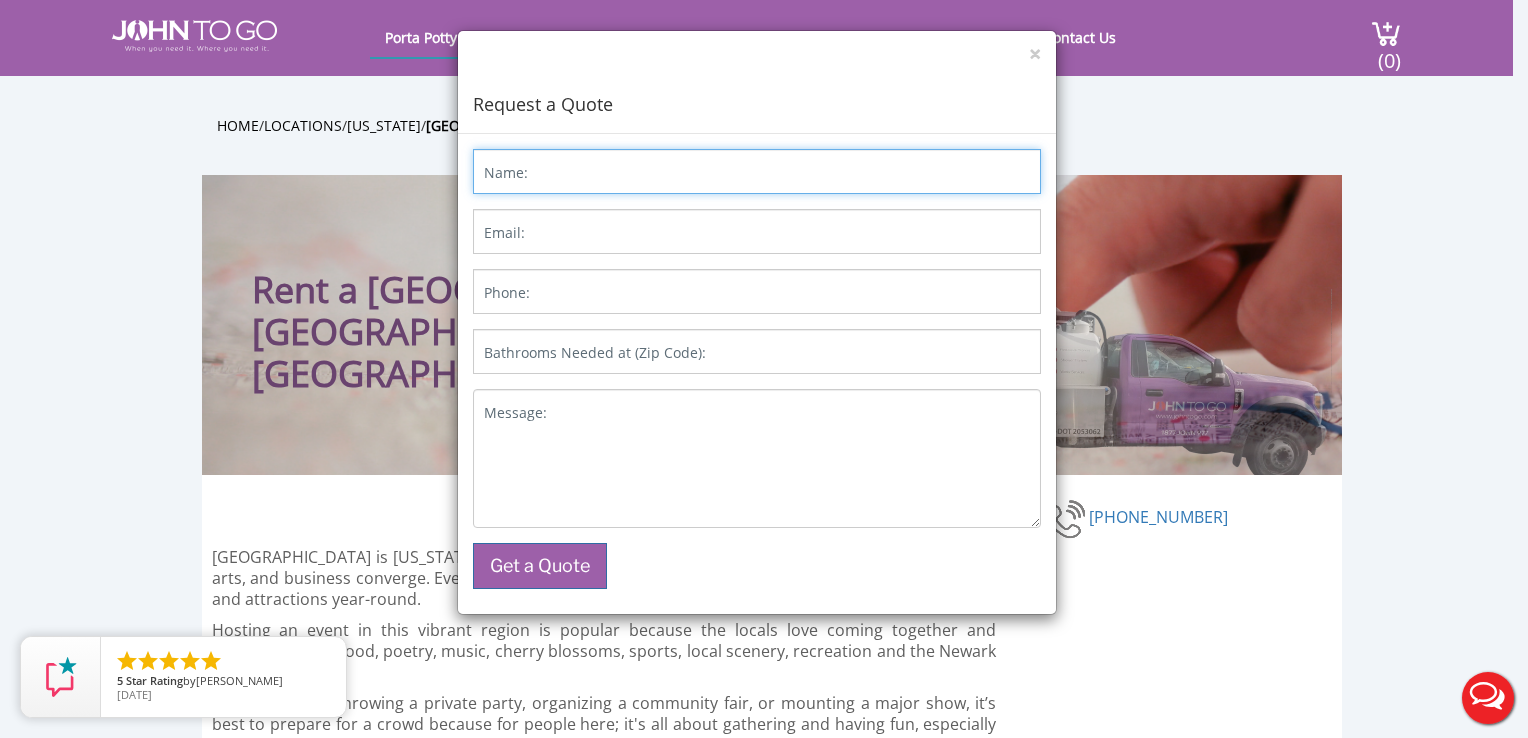 click on "Name:" at bounding box center (757, 171) 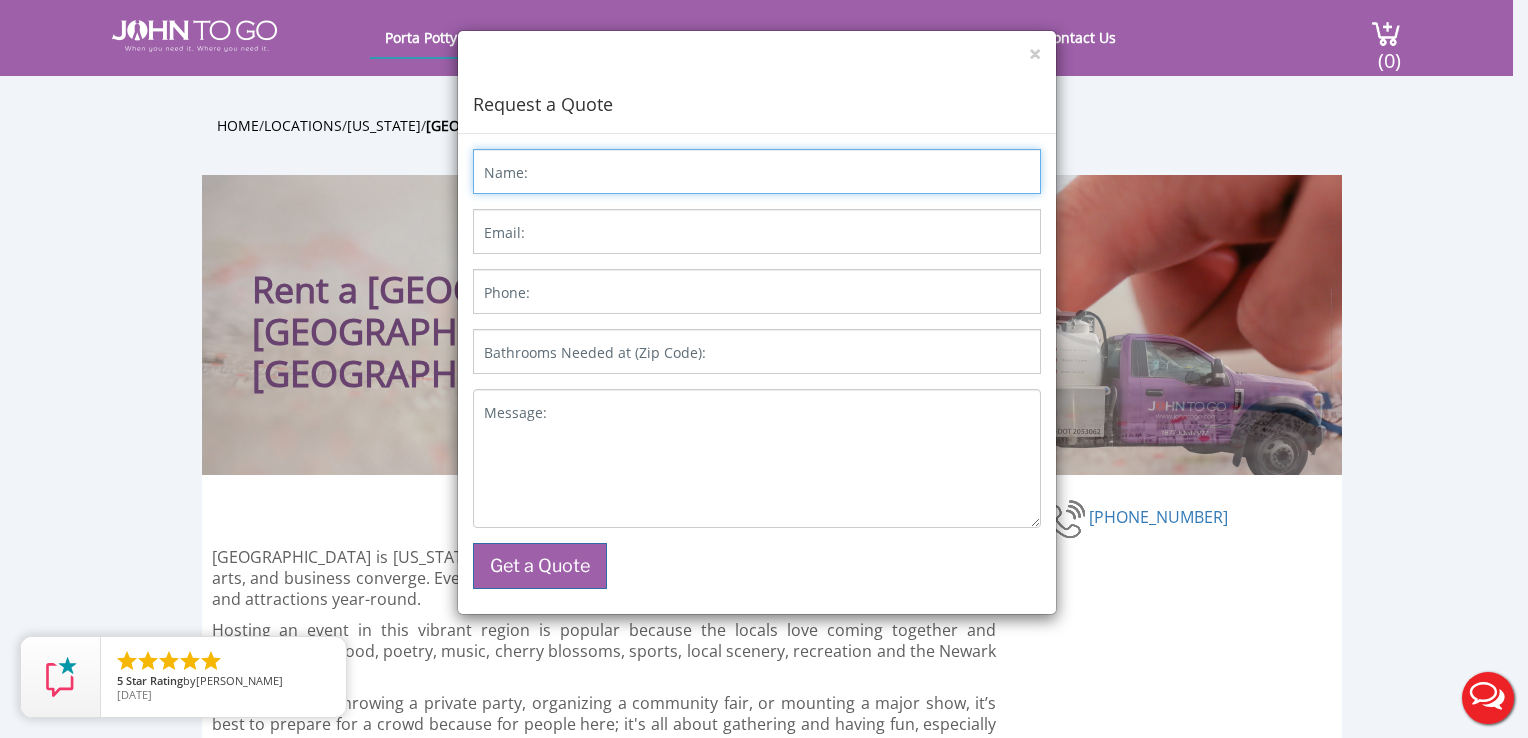 type on "leni acovino" 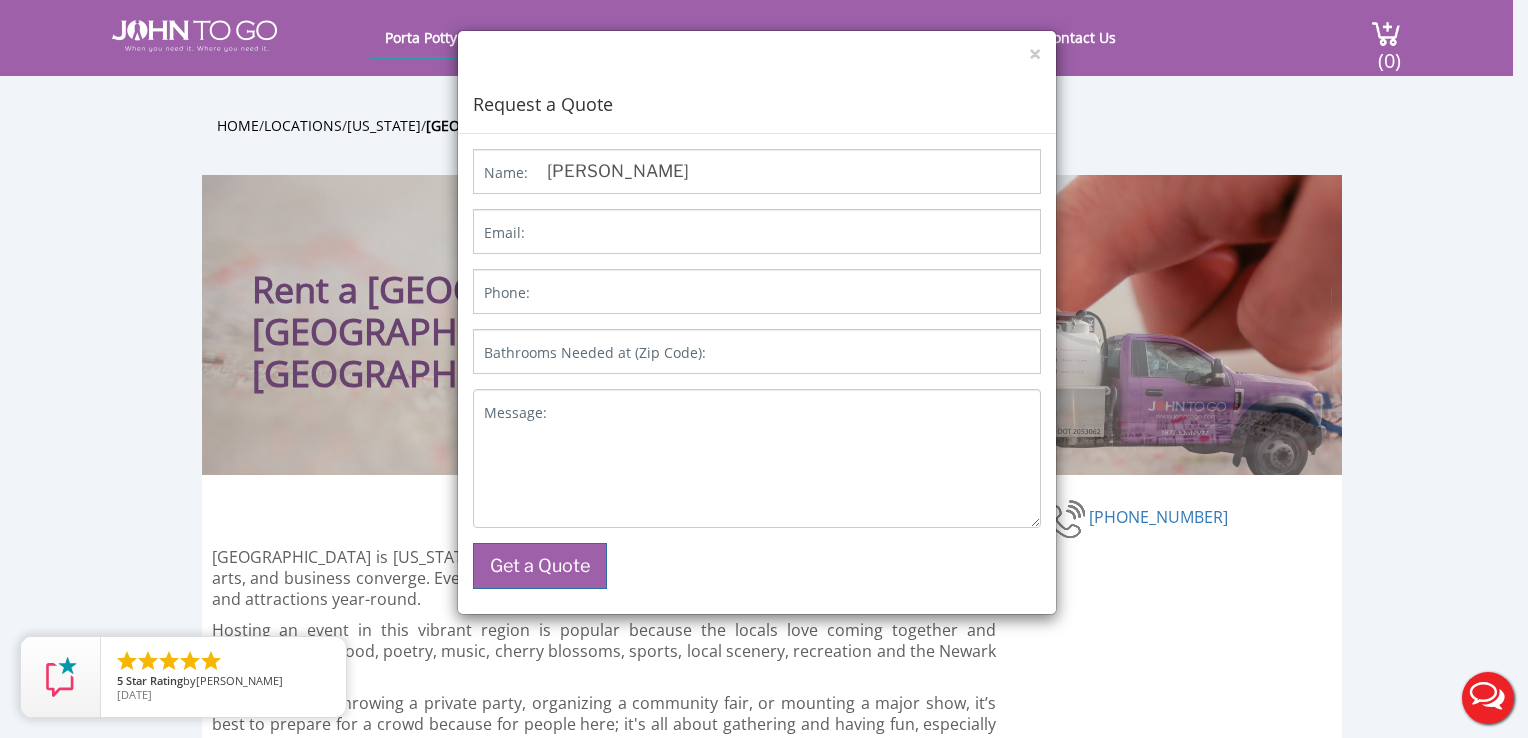 type on "leni.acovino@speedx.io" 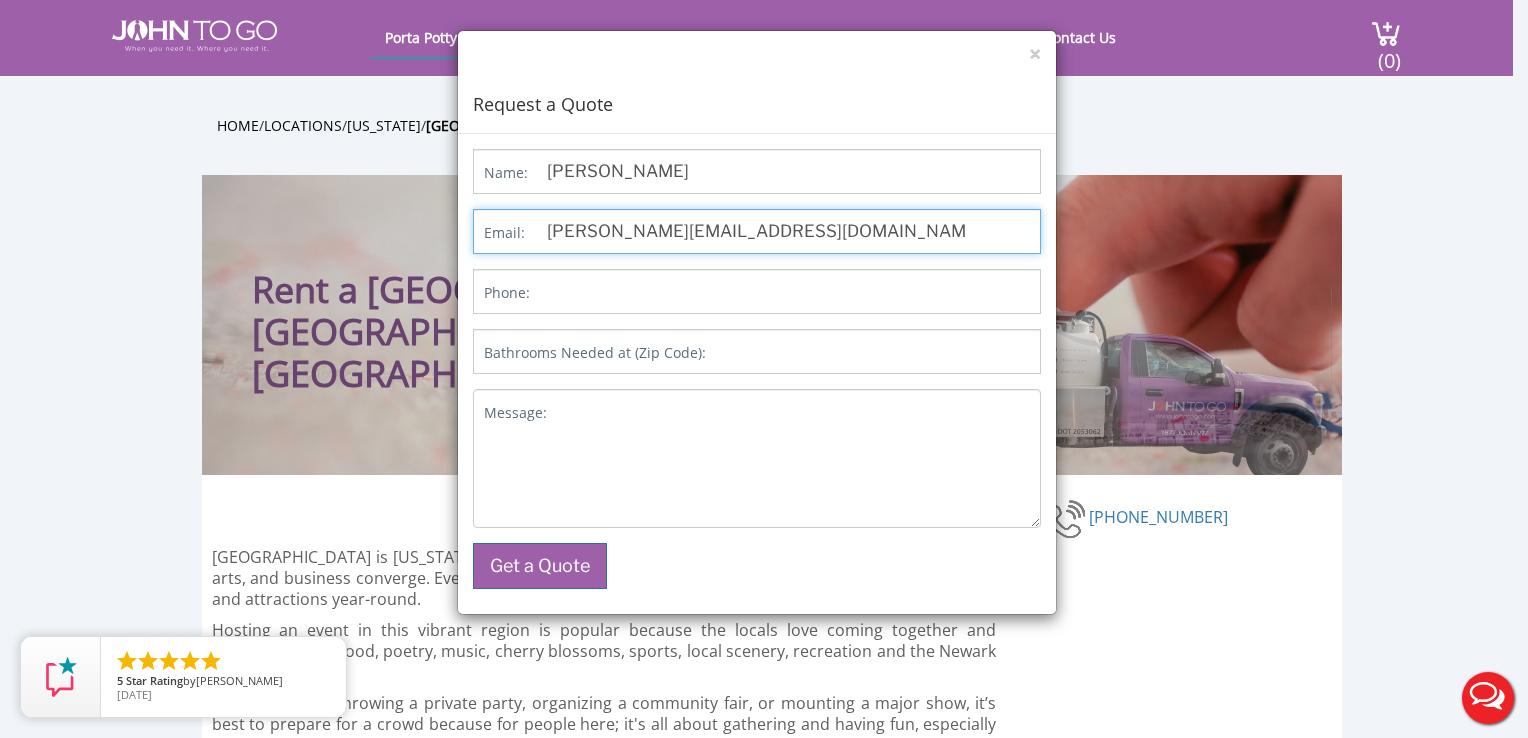 type on "5163889022" 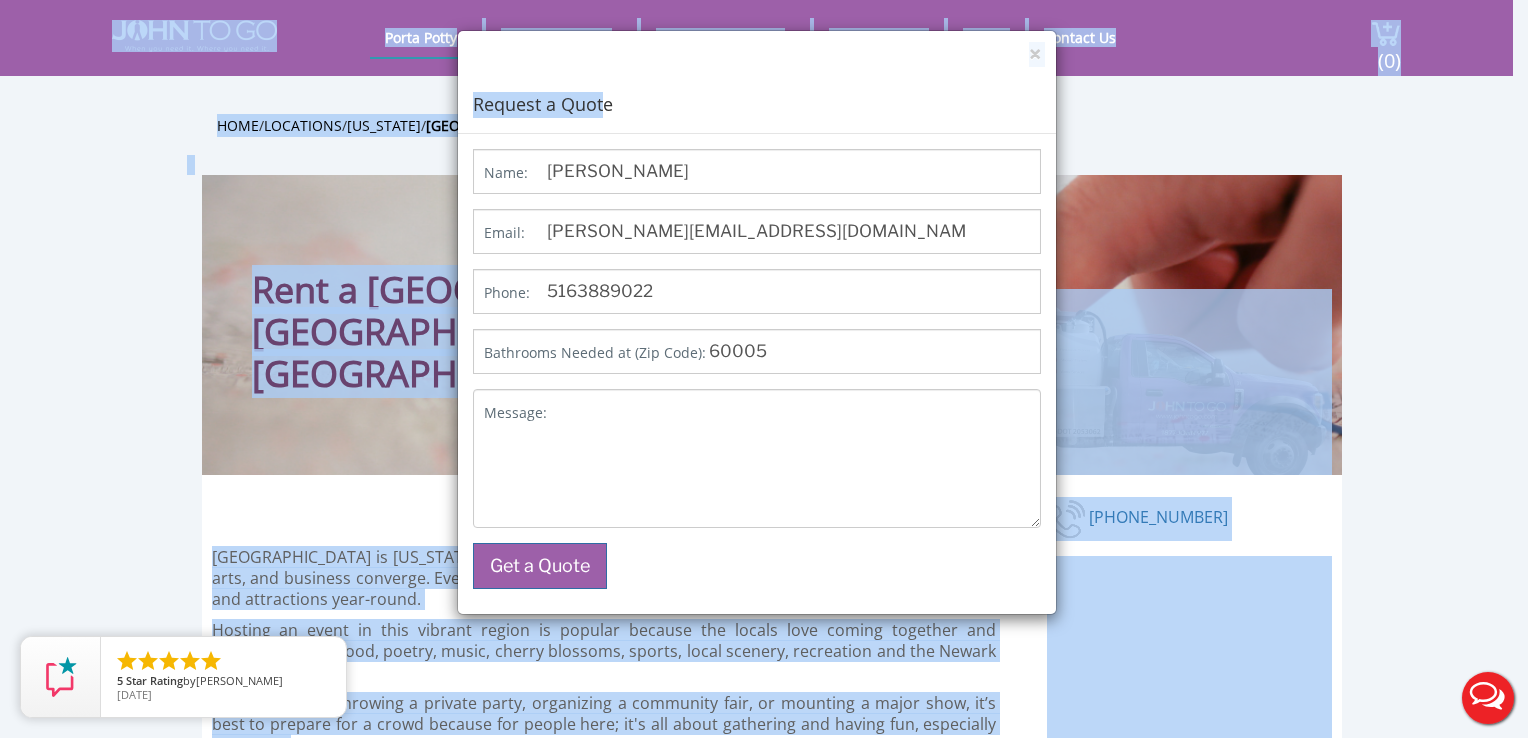 drag, startPoint x: 603, startPoint y: 46, endPoint x: -1489, endPoint y: -74, distance: 2095.439 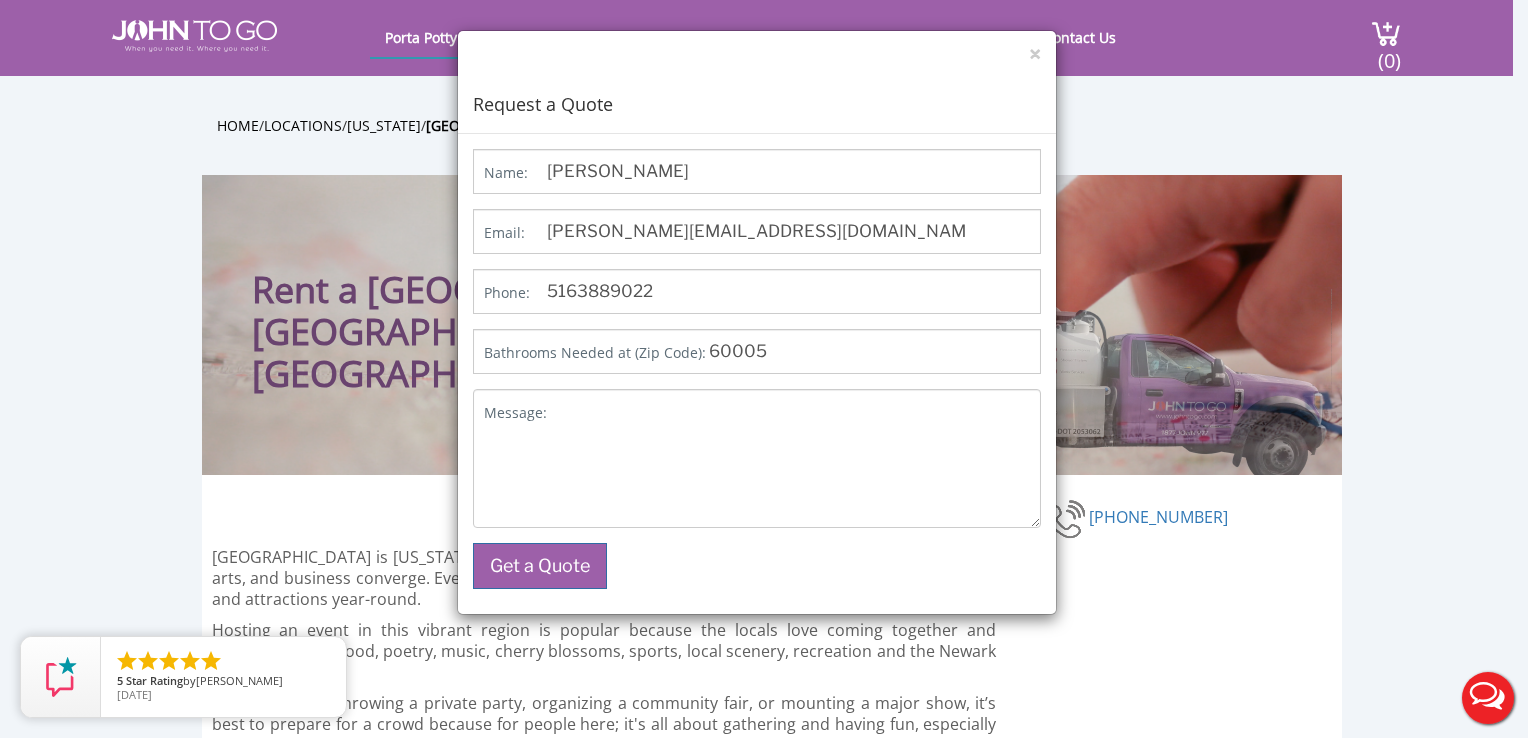 click on "Request a Quote" at bounding box center [757, 91] 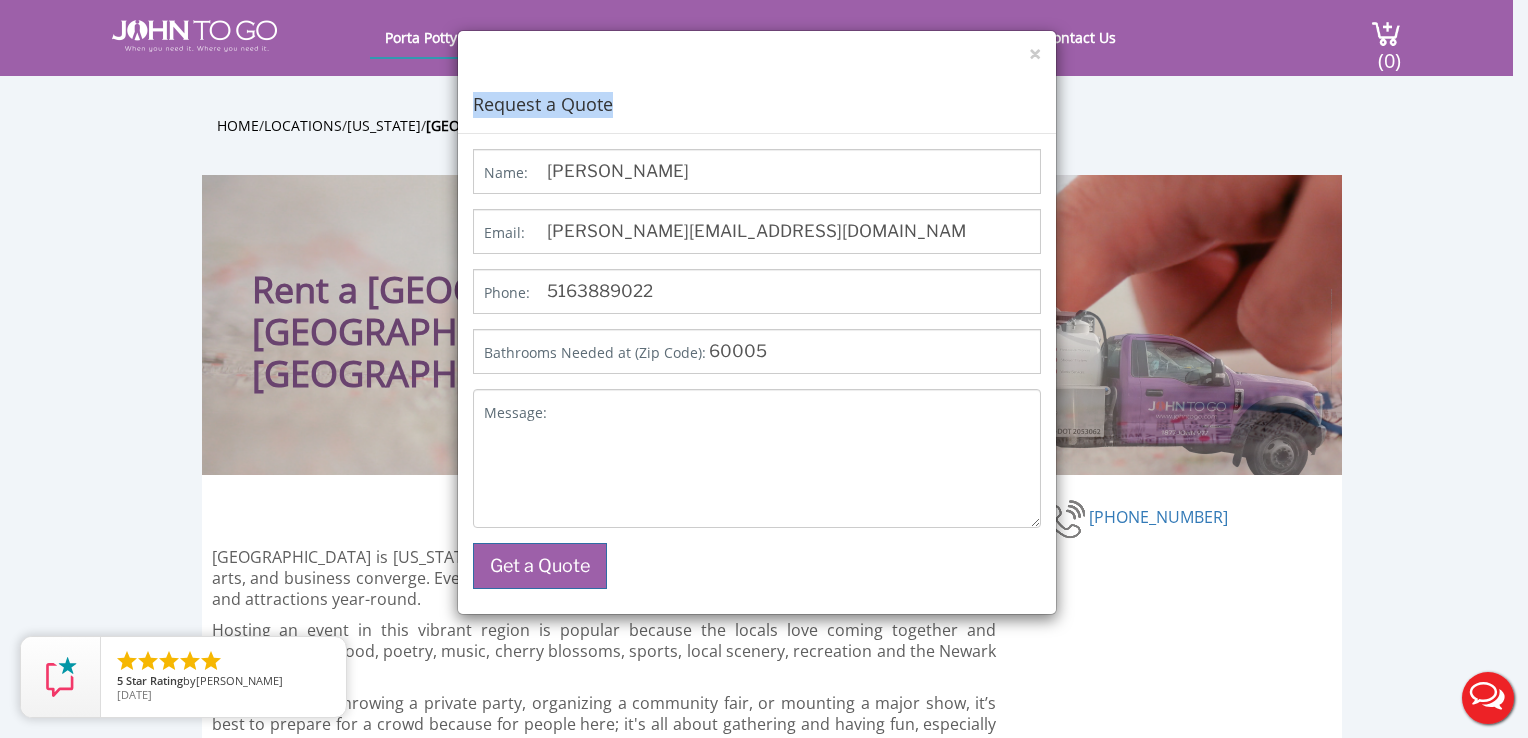 drag, startPoint x: 772, startPoint y: 83, endPoint x: 332, endPoint y: 82, distance: 440.00113 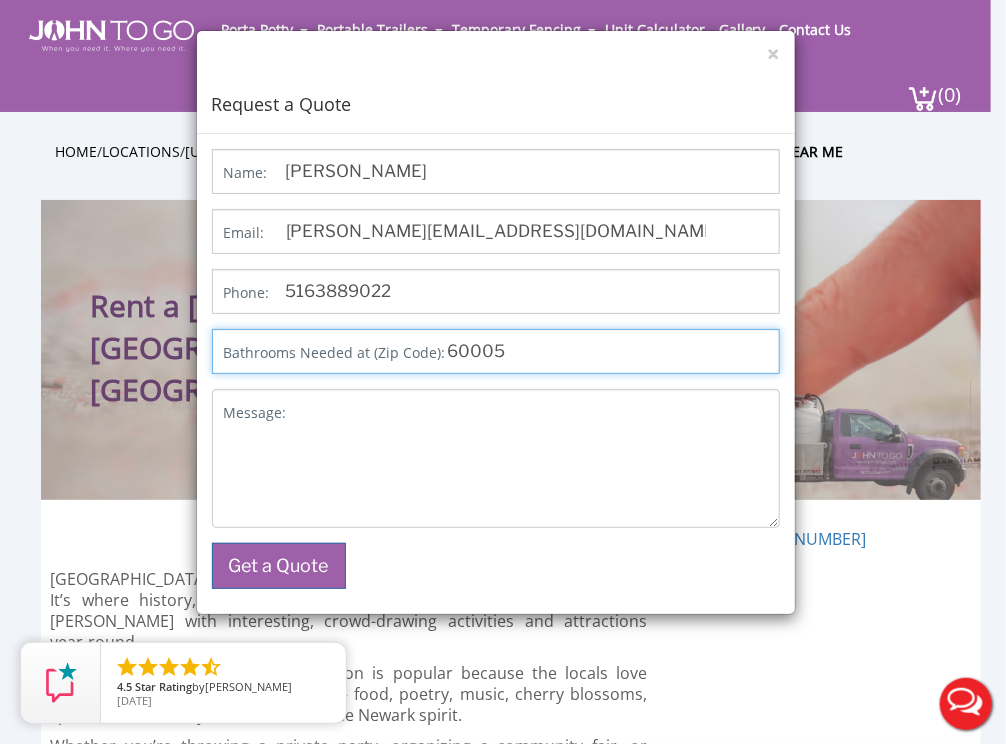 click on "60005" at bounding box center (496, 351) 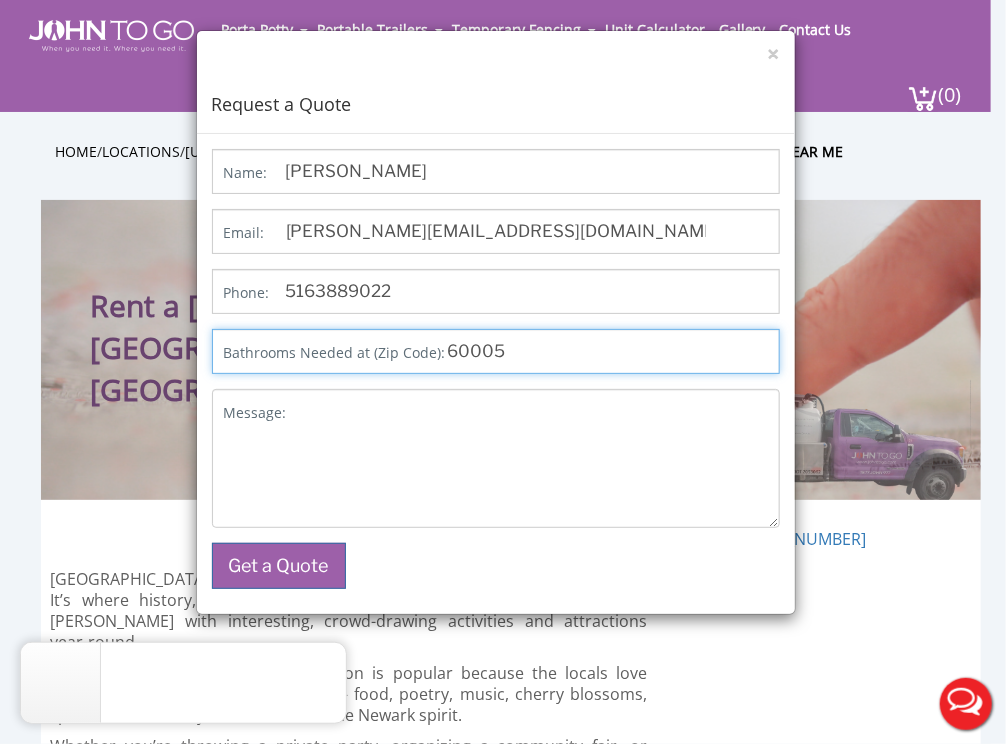 paste on "07036" 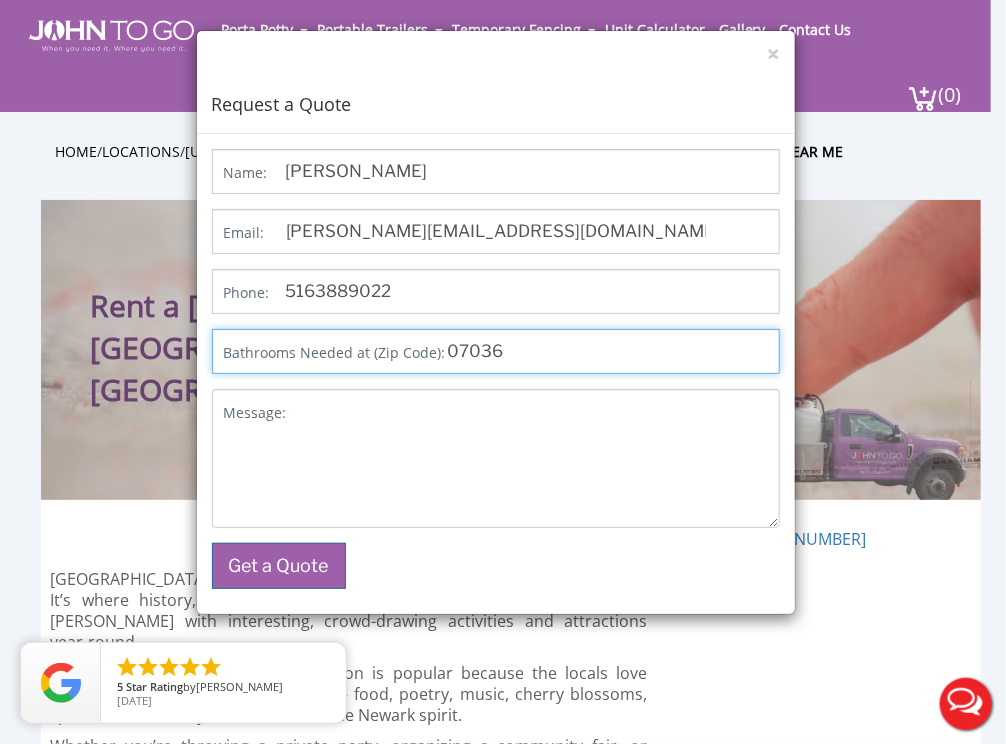 type on "07036" 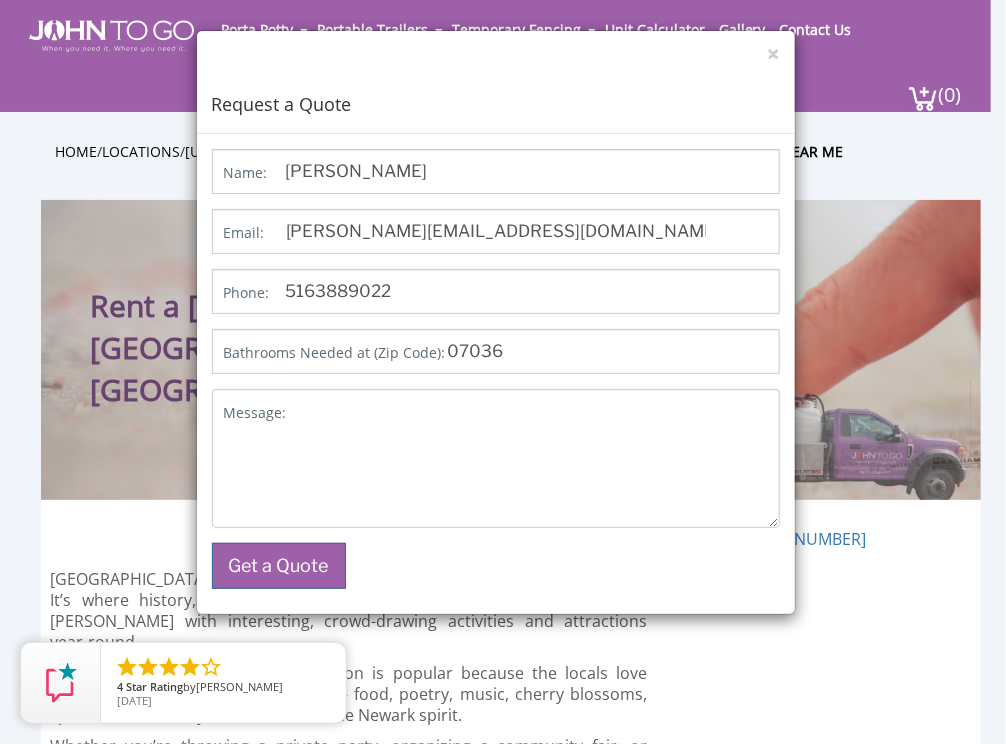 scroll, scrollTop: 0, scrollLeft: 0, axis: both 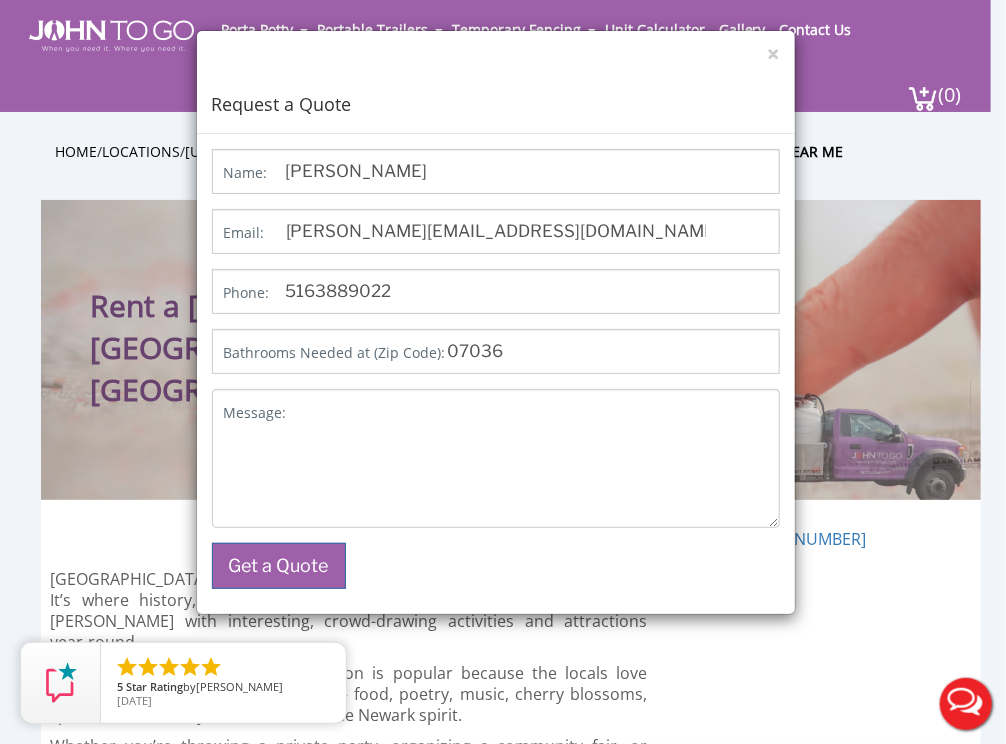 click on "Get a Quote" at bounding box center (496, 566) 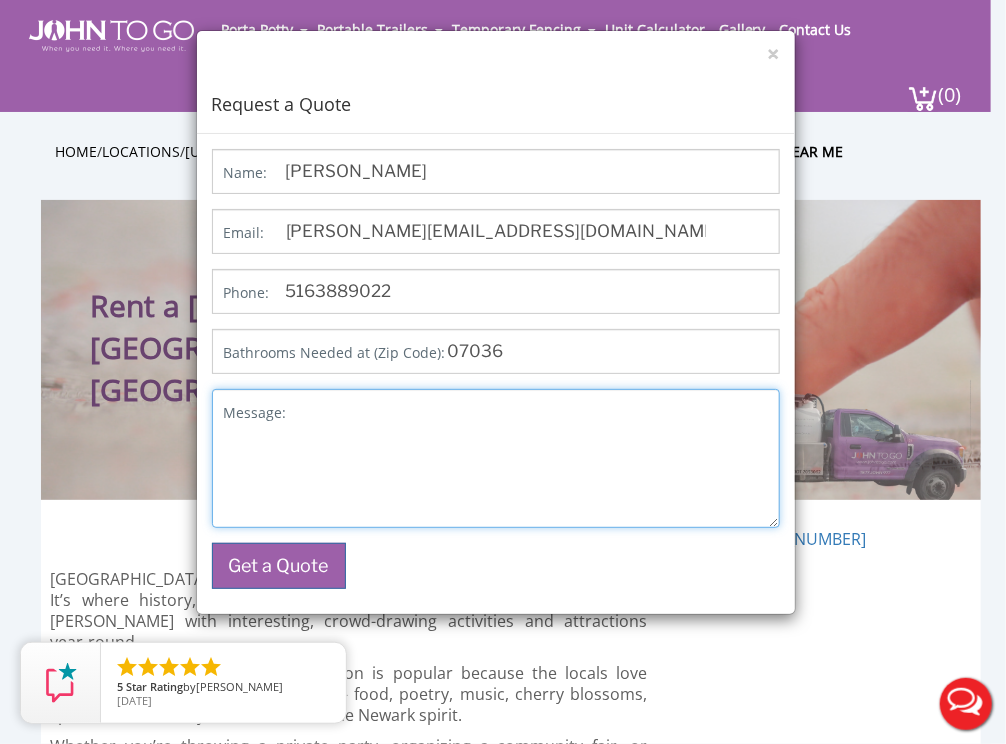 click on "Message:" at bounding box center [496, 458] 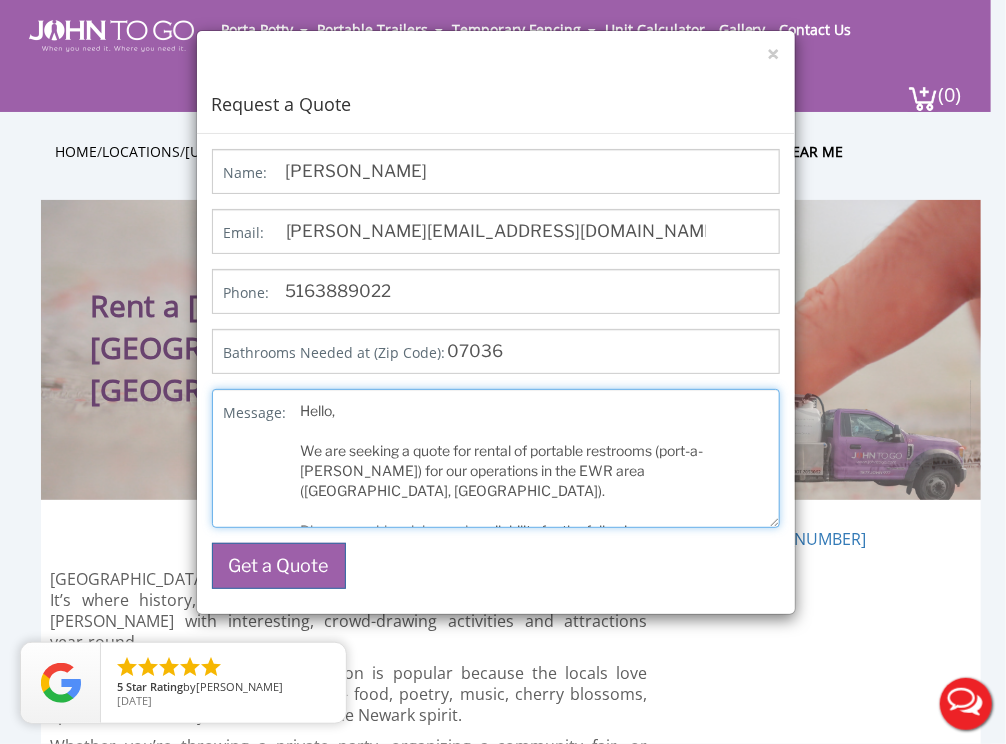 scroll, scrollTop: 100, scrollLeft: 0, axis: vertical 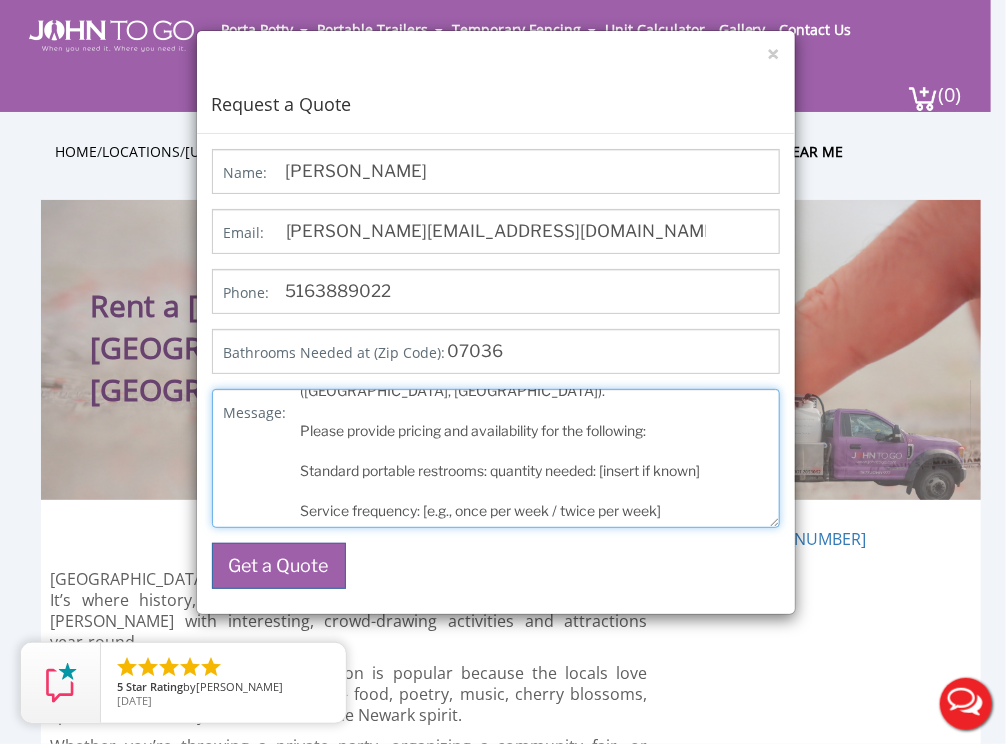 drag, startPoint x: 720, startPoint y: 453, endPoint x: 602, endPoint y: 455, distance: 118.016945 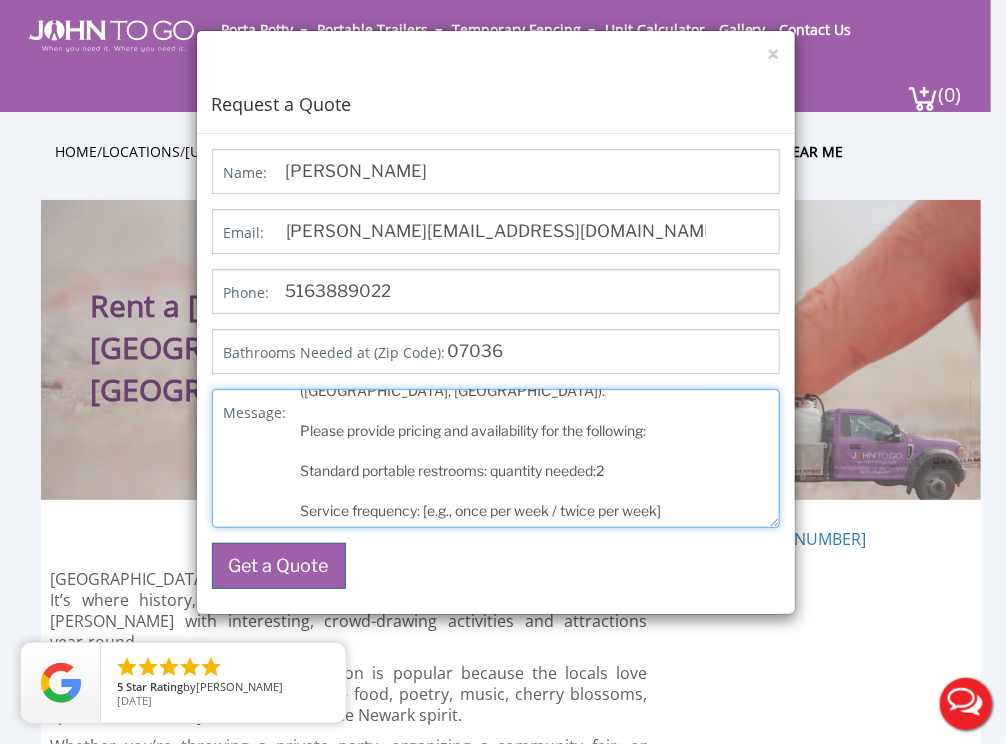 drag, startPoint x: 423, startPoint y: 491, endPoint x: 674, endPoint y: 483, distance: 251.12746 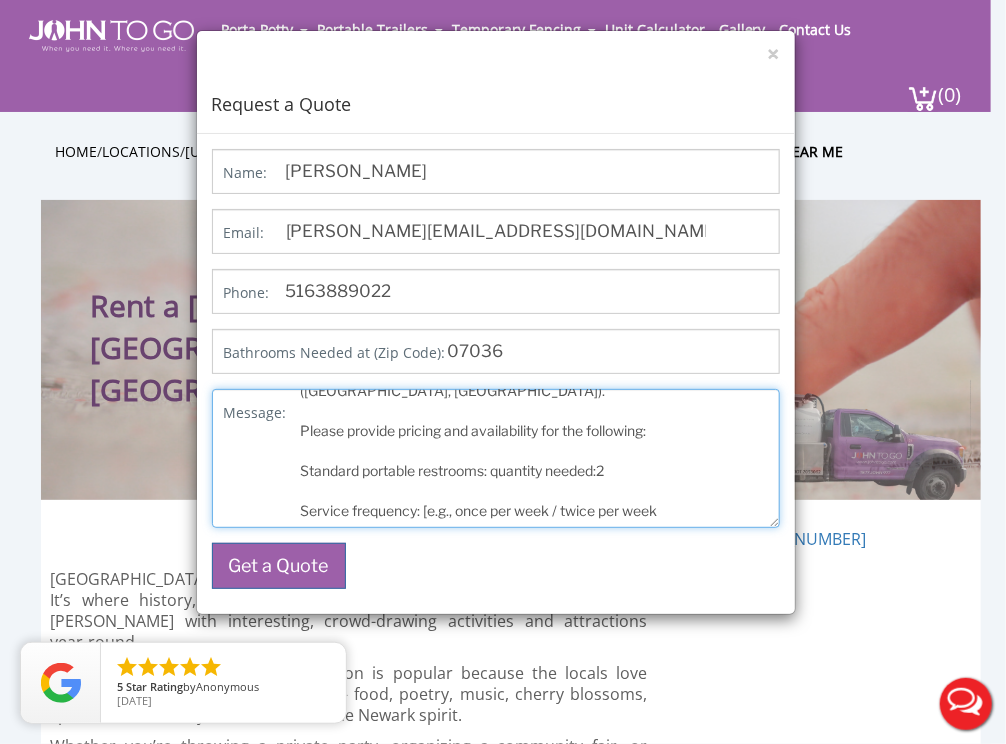 drag, startPoint x: 564, startPoint y: 490, endPoint x: 420, endPoint y: 495, distance: 144.08678 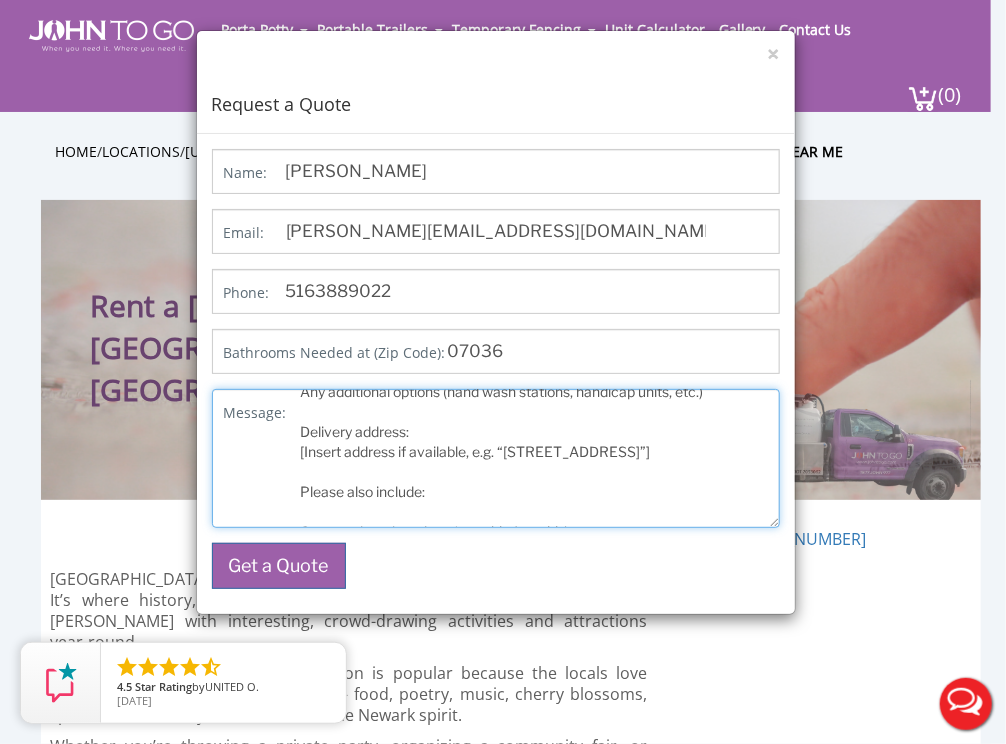 scroll, scrollTop: 300, scrollLeft: 0, axis: vertical 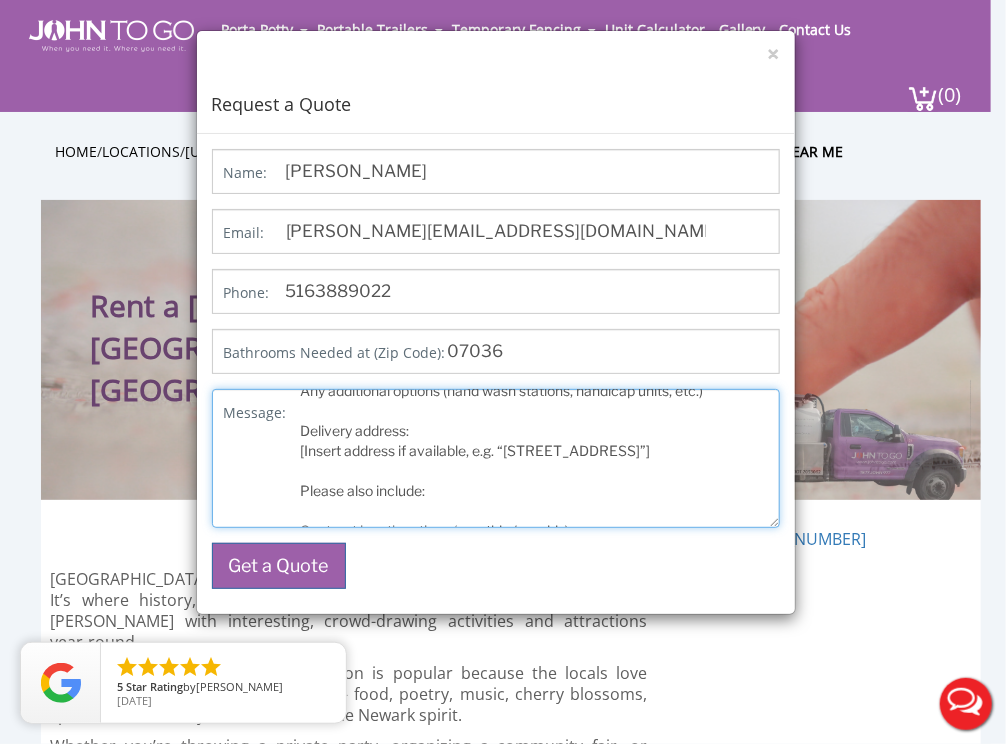 drag, startPoint x: 504, startPoint y: 425, endPoint x: 296, endPoint y: 437, distance: 208.34587 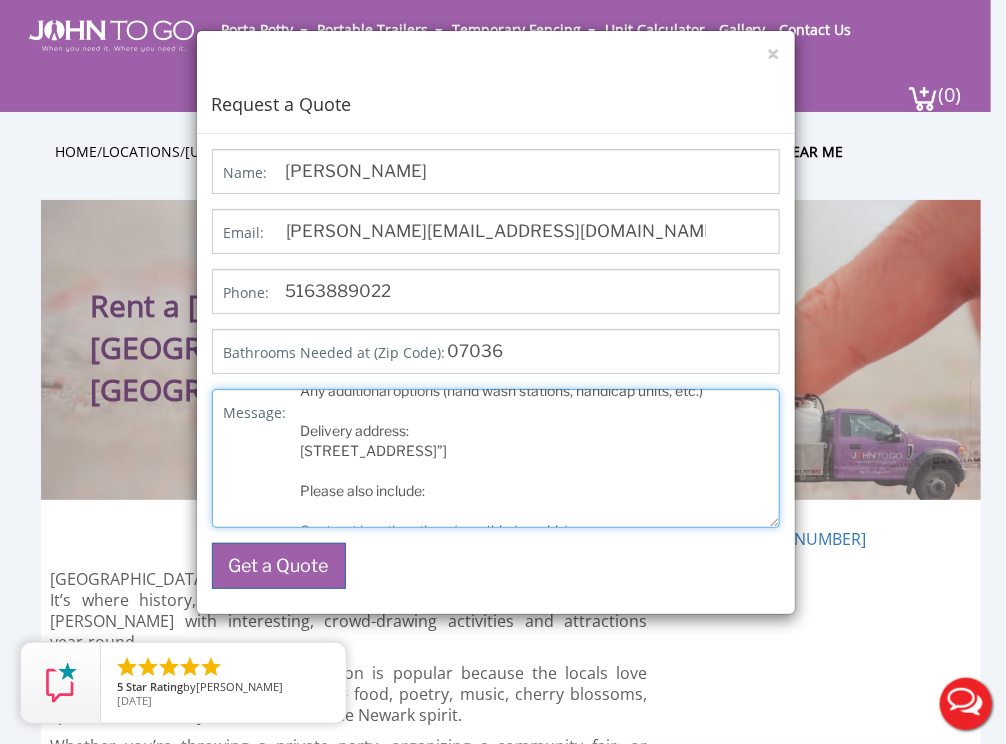 click on "Hello,
We are seeking a quote for rental of portable restrooms (port-a-johns) for our operations in the EWR area (Newark, NJ).
Please provide pricing and availability for the following:
Standard portable restrooms: quantity needed:2
Service frequency: twice per week
Delivery & pickup fees
Any additional options (hand wash stations, handicap units, etc.)
Delivery address:
200 Linden Logistics Way, Linden, NJ 07036”]
Please also include:
Contract length options (monthly / weekly)
Any applicable fuel, environmental, or admin fees
Earliest possible delivery date
Looking forward to your quote. Please feel free to contact me if you need further details." at bounding box center [496, 458] 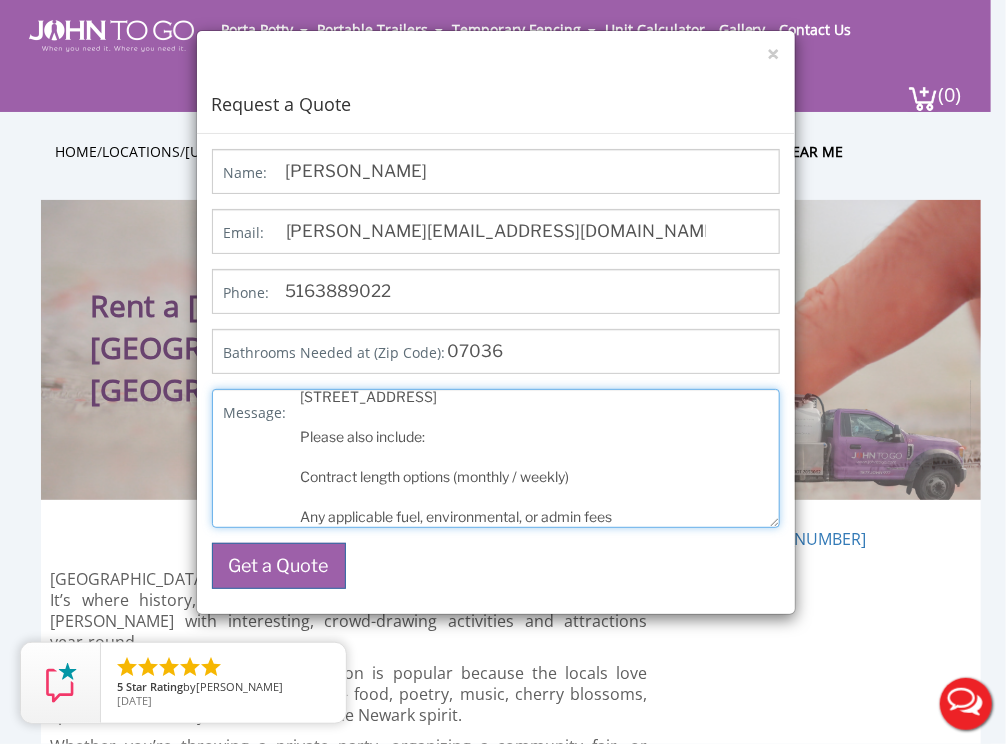 scroll, scrollTop: 400, scrollLeft: 0, axis: vertical 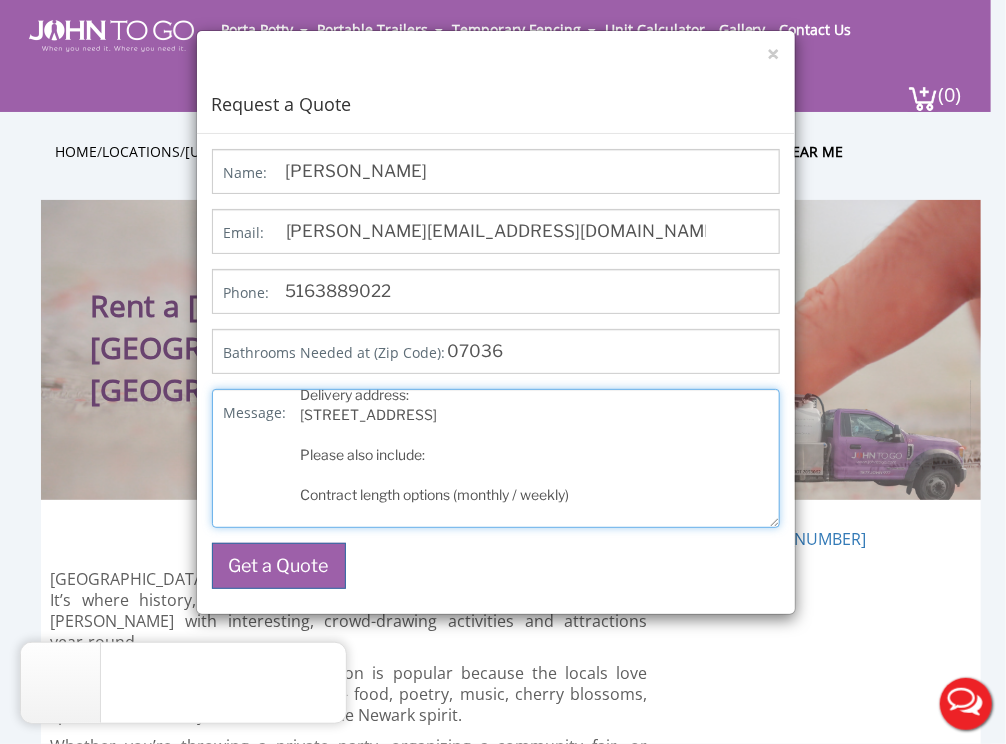 drag, startPoint x: 591, startPoint y: 411, endPoint x: 459, endPoint y: 469, distance: 144.18044 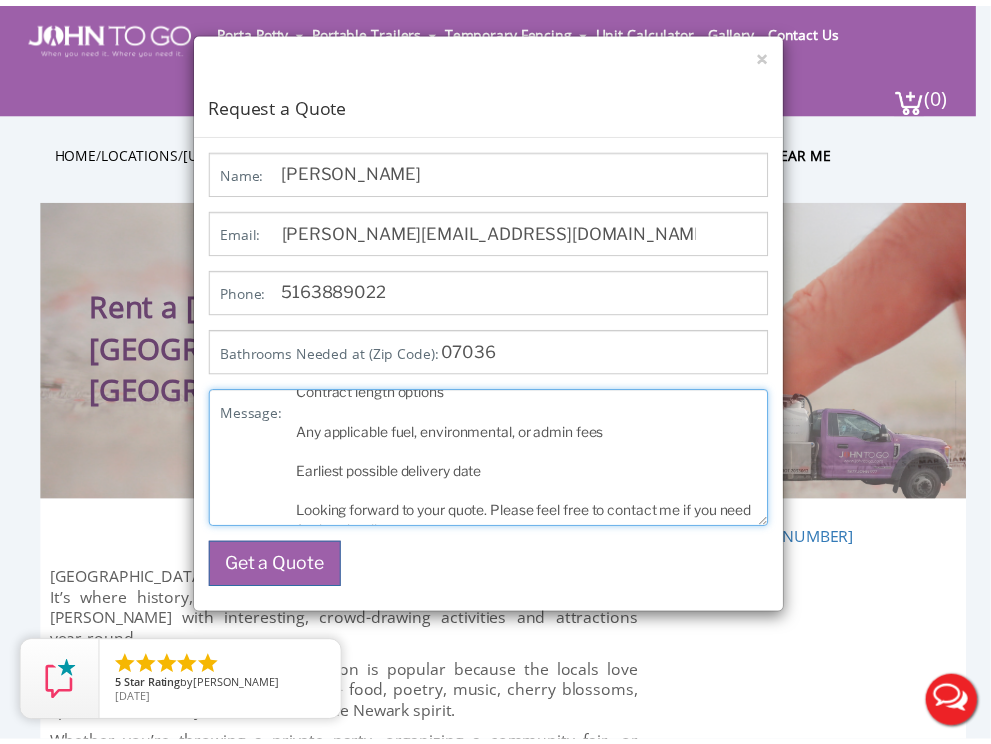 scroll, scrollTop: 440, scrollLeft: 0, axis: vertical 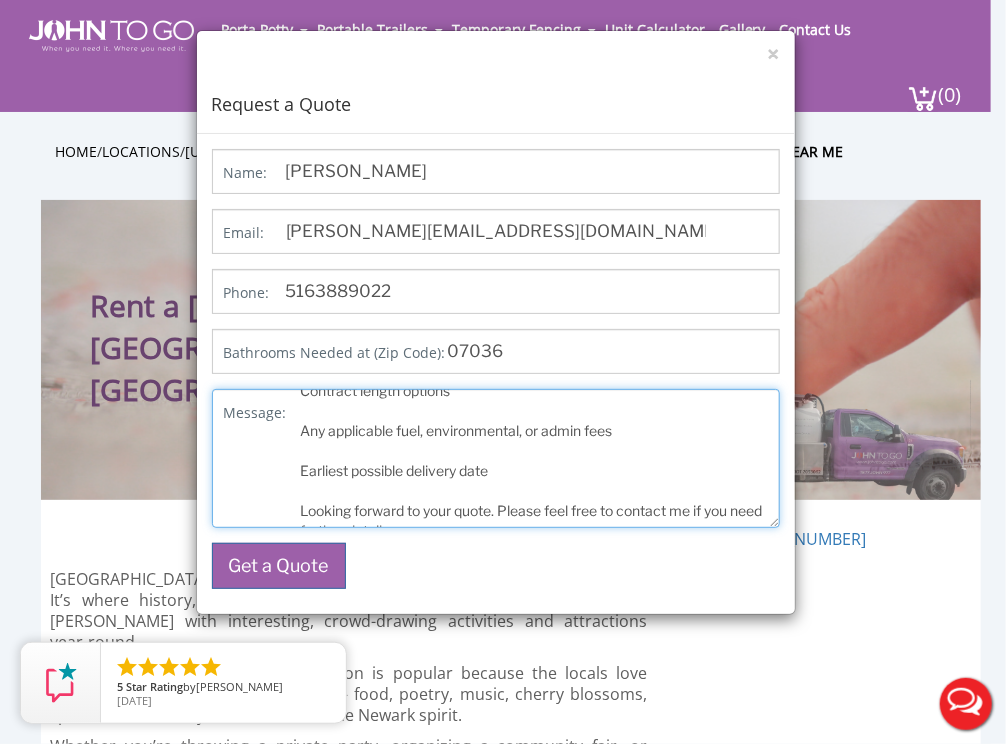 click on "Hello,
We are seeking a quote for rental of portable restrooms (port-a-johns) for our operations in the EWR area (Newark, NJ).
Please provide pricing and availability for the following:
Standard portable restrooms: quantity needed:2
Service frequency: twice per week
Delivery & pickup fees
Any additional options (hand wash stations, handicap units, etc.)
Delivery address:
200 Linden Logistics Way, Linden, NJ 07036
Please also include:
Contract length options
Any applicable fuel, environmental, or admin fees
Earliest possible delivery date
Looking forward to your quote. Please feel free to contact me if you need further details." at bounding box center [496, 458] 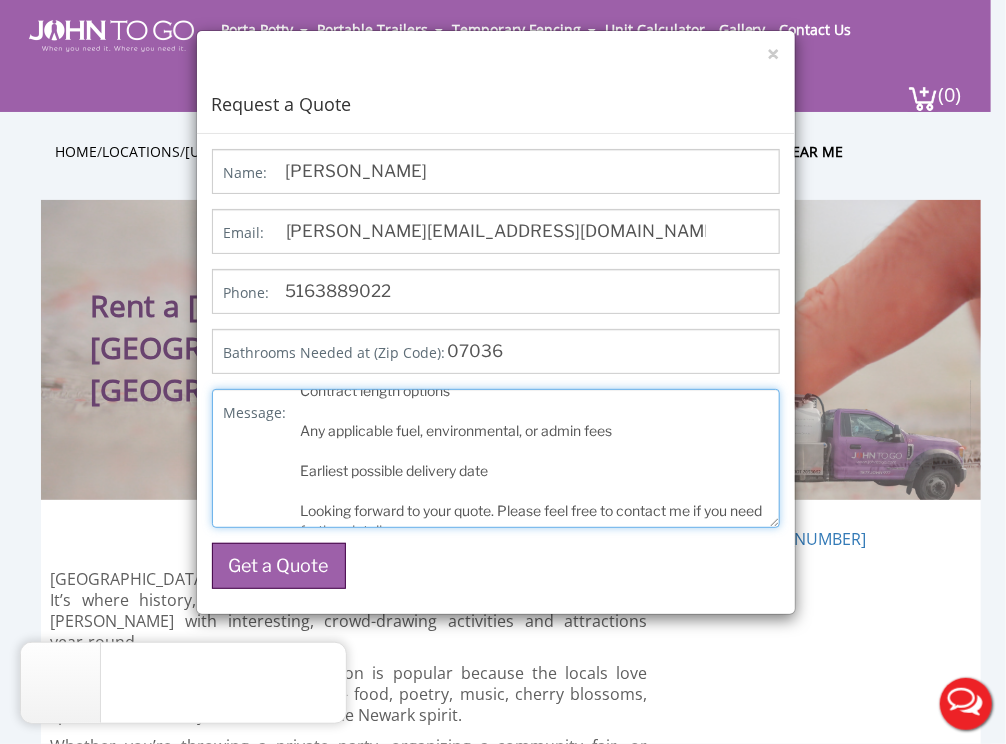 type on "Hello,
We are seeking a quote for rental of portable restrooms (port-a-johns) for our operations in the EWR area (Newark, NJ).
Please provide pricing and availability for the following:
Standard portable restrooms: quantity needed:2
Service frequency: twice per week
Delivery & pickup fees
Any additional options (hand wash stations, handicap units, etc.)
Delivery address:
200 Linden Logistics Way, Linden, NJ 07036
Please also include:
Contract length options
Any applicable fuel, environmental, or admin fees
Earliest possible delivery date
Looking forward to your quote. Please feel free to contact me if you need further details." 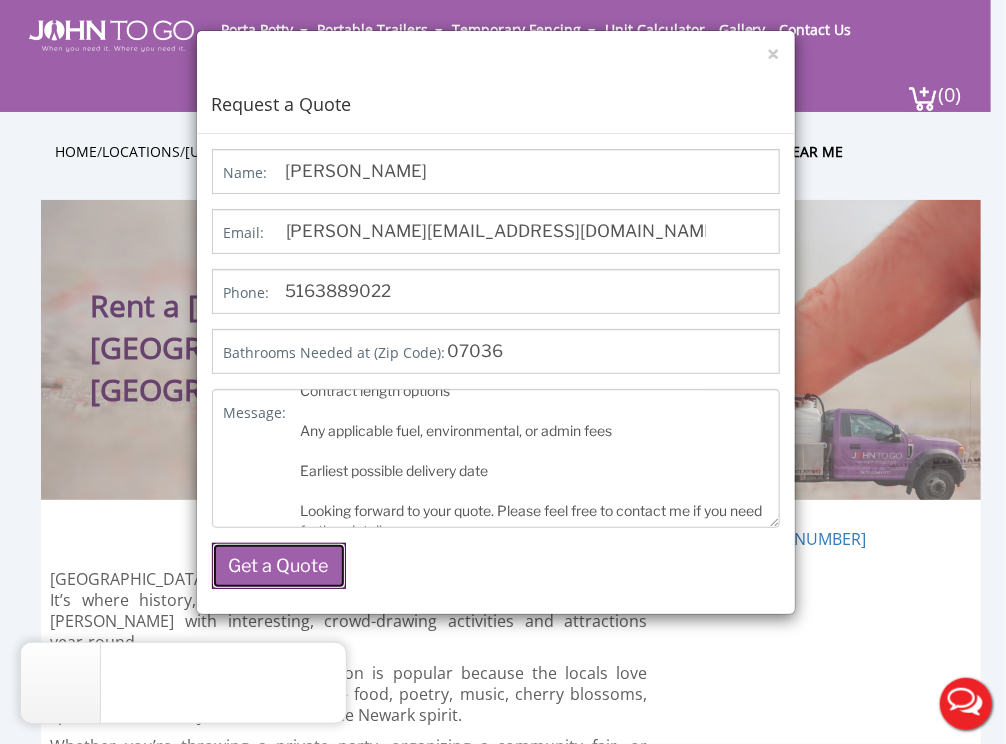 click on "Get a Quote" at bounding box center (279, 566) 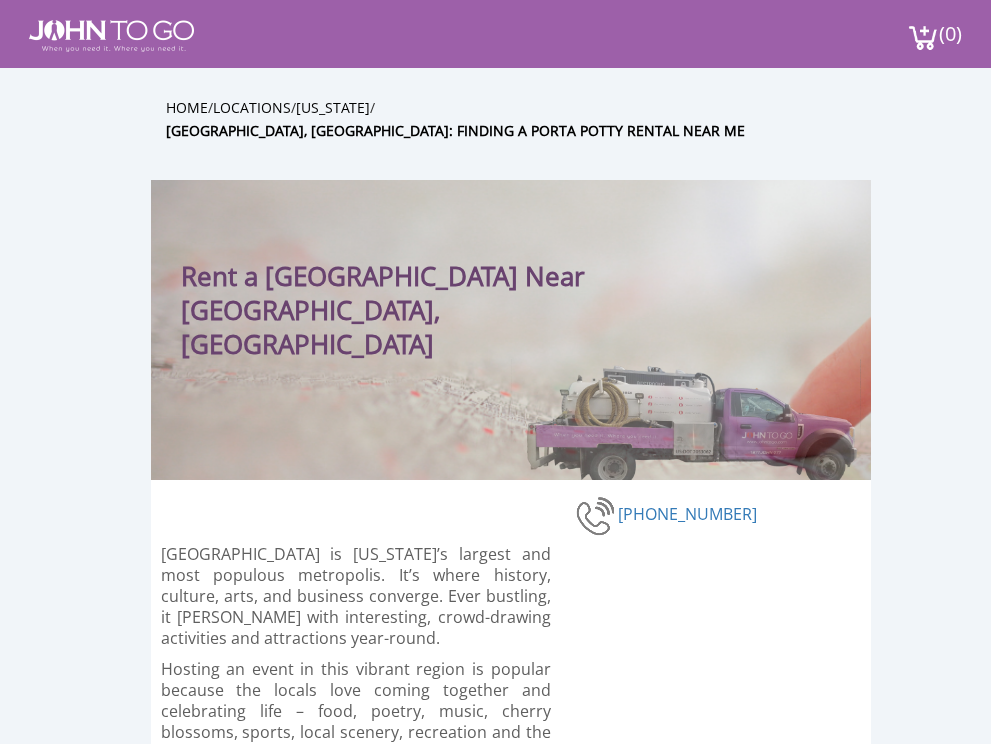 scroll, scrollTop: 0, scrollLeft: 0, axis: both 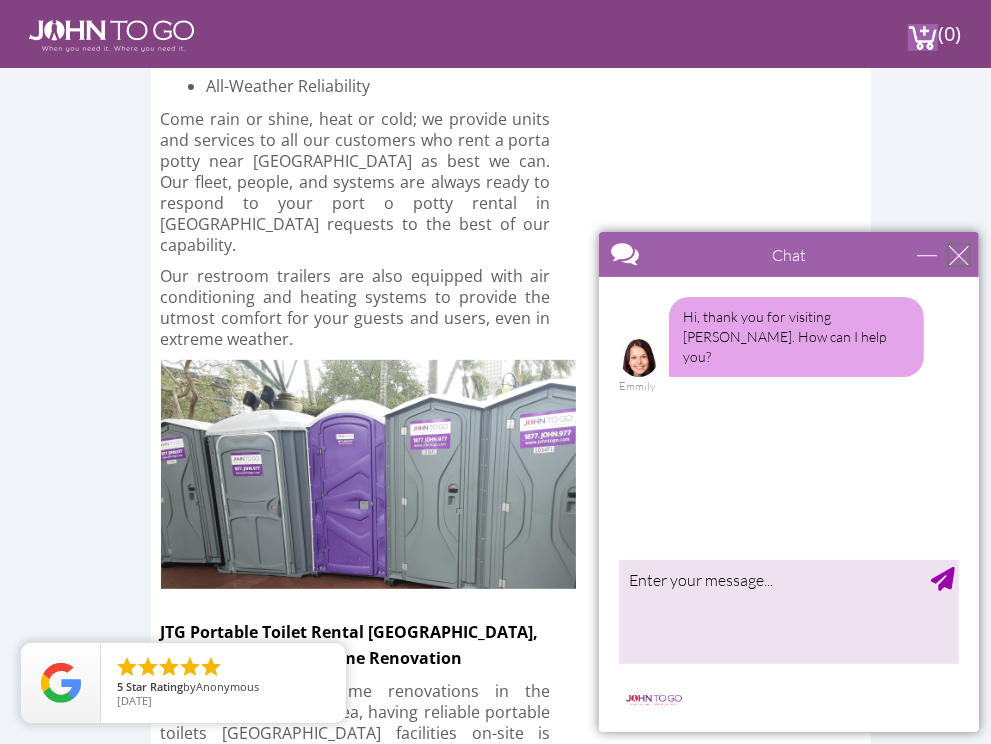 click at bounding box center [958, 254] 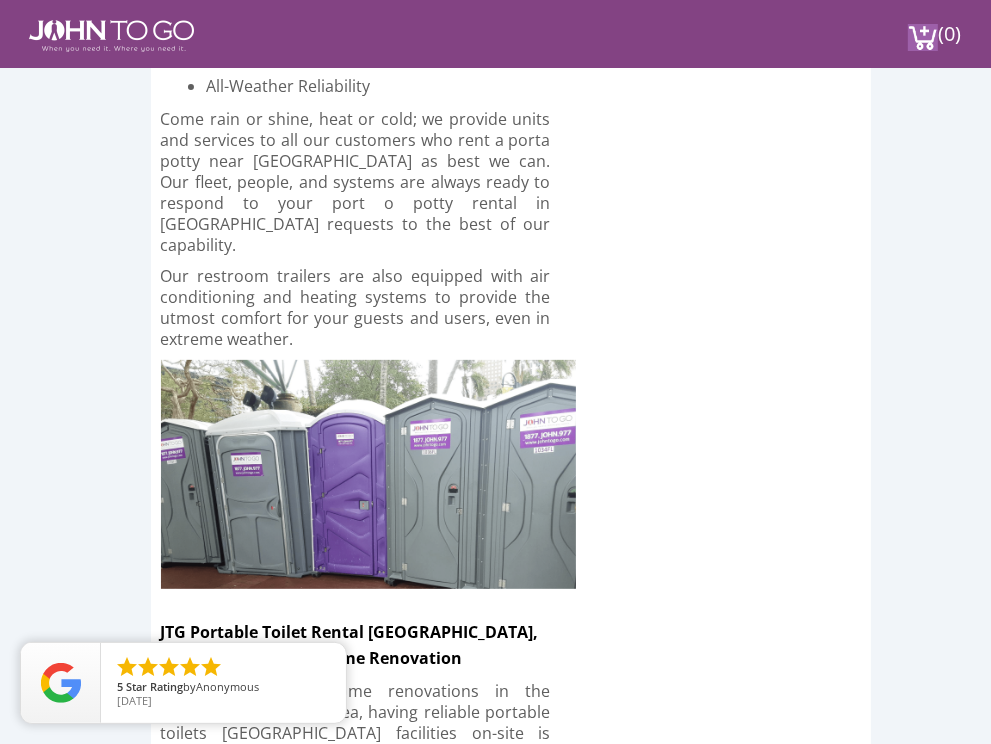 scroll, scrollTop: 5675, scrollLeft: 0, axis: vertical 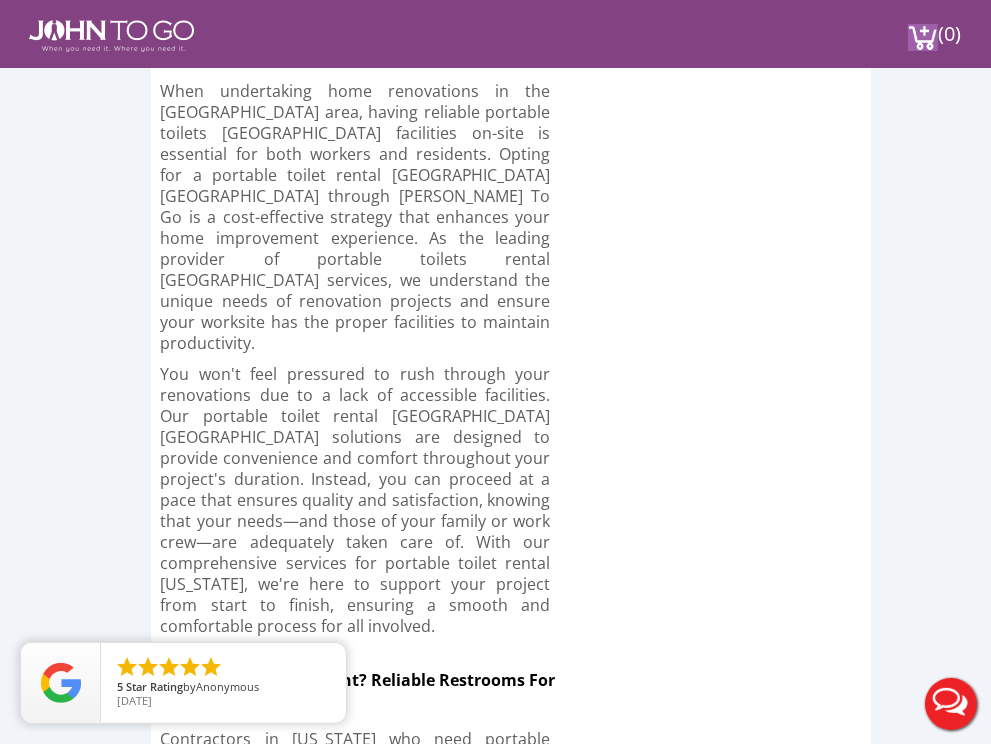 click on "Contact Us" at bounding box center [0, 0] 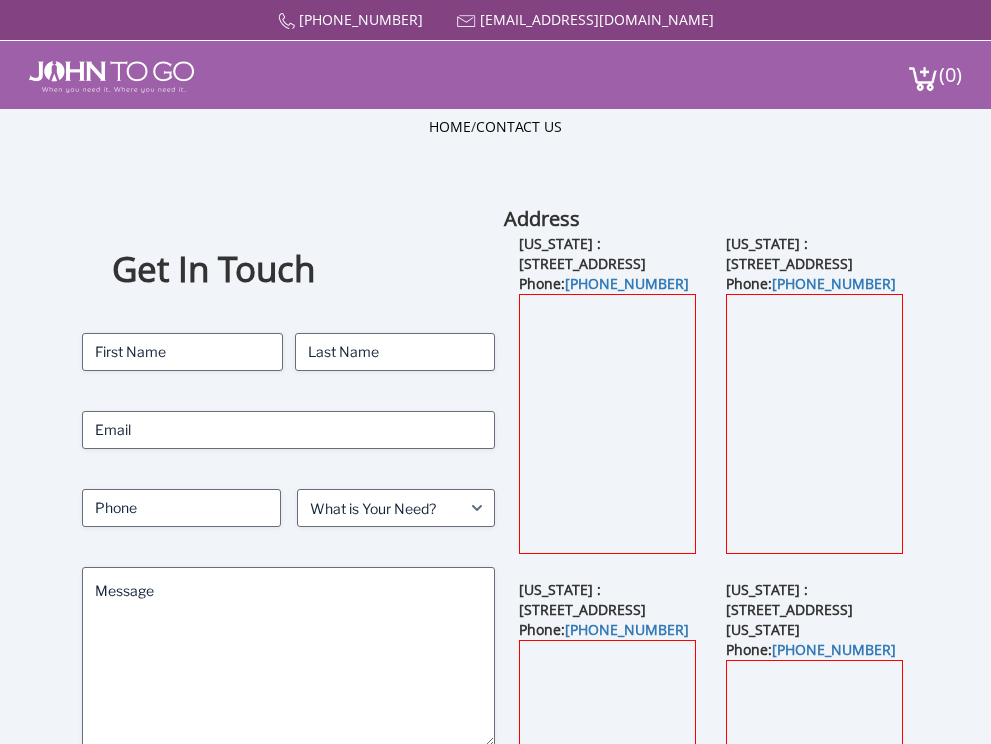 scroll, scrollTop: 0, scrollLeft: 0, axis: both 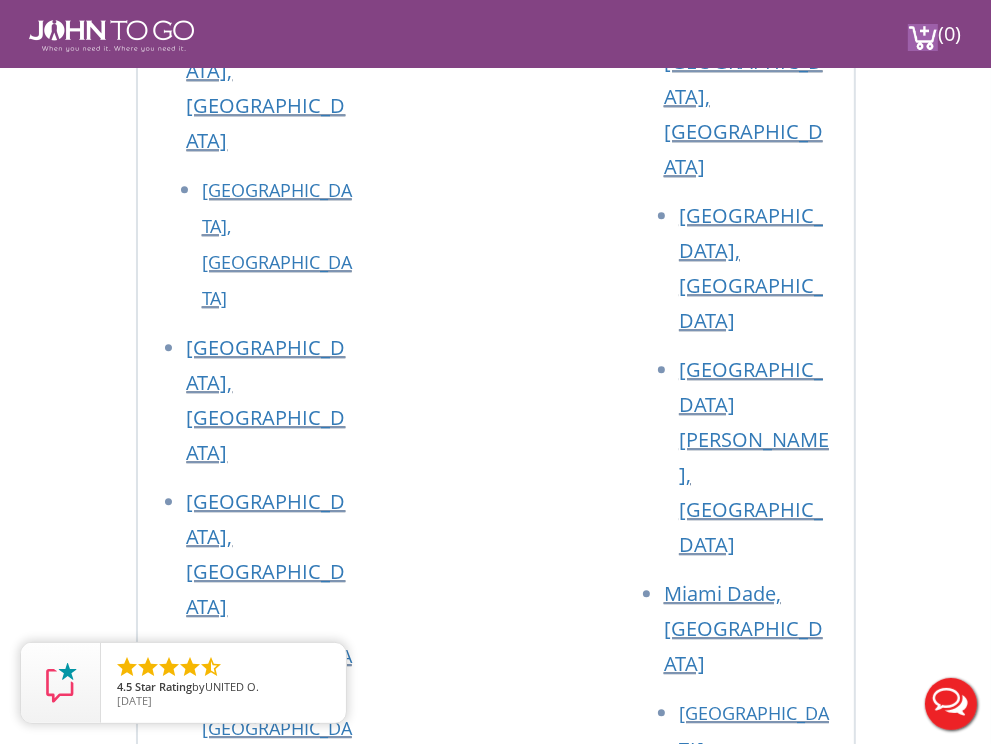 drag, startPoint x: 323, startPoint y: 566, endPoint x: 127, endPoint y: 561, distance: 196.06377 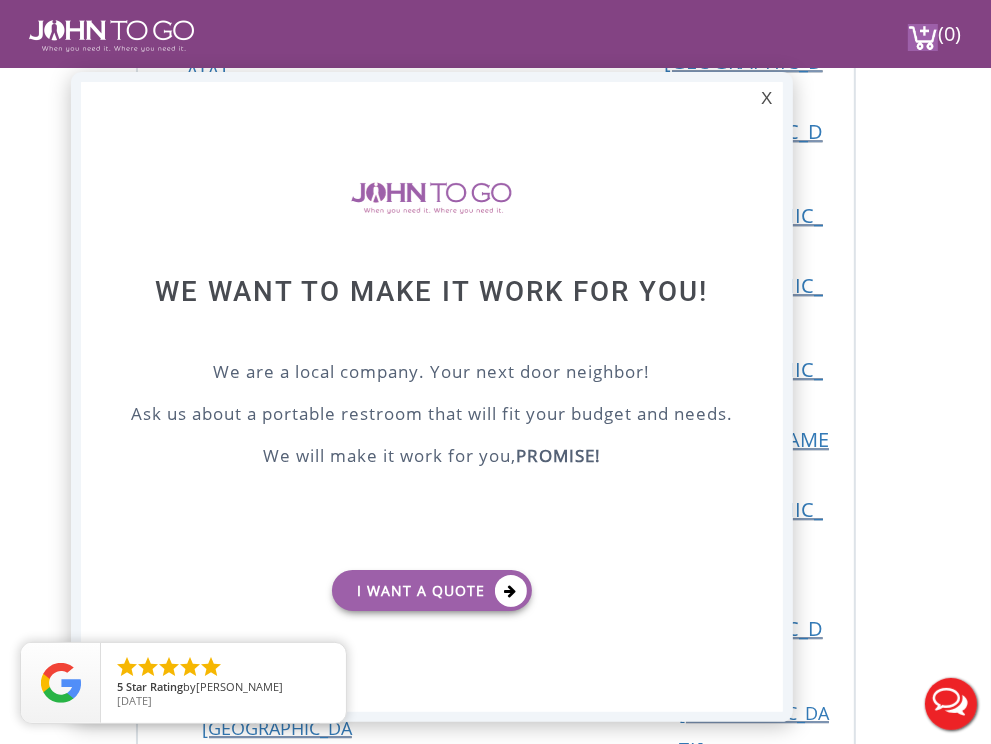 scroll, scrollTop: 0, scrollLeft: 0, axis: both 